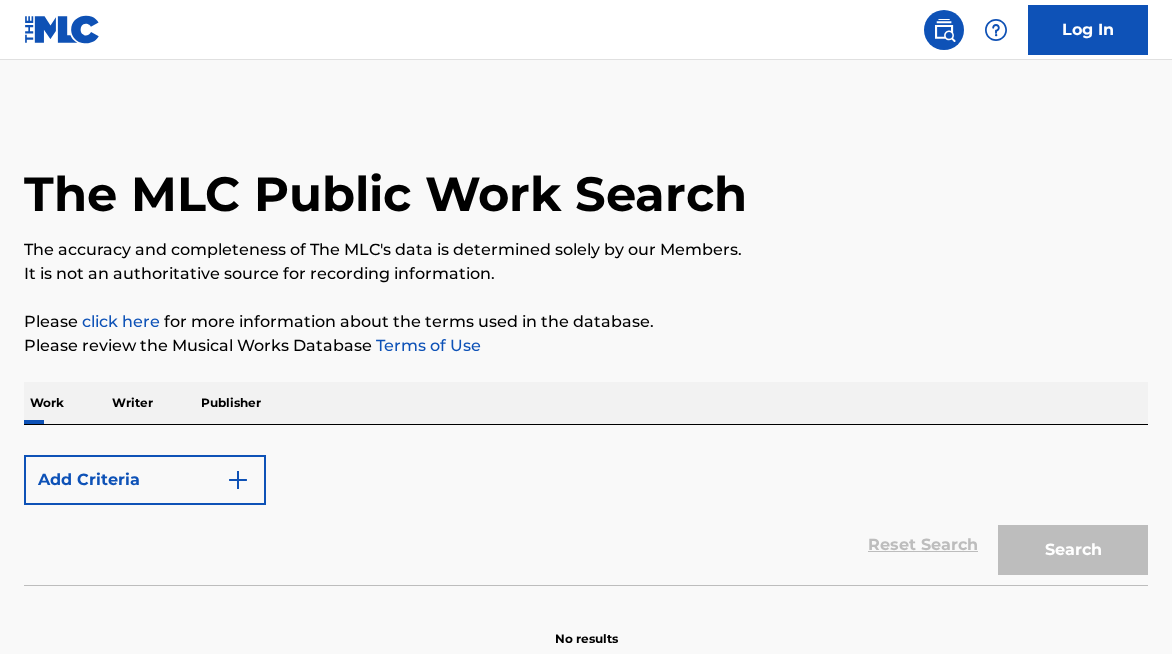 scroll, scrollTop: 0, scrollLeft: 0, axis: both 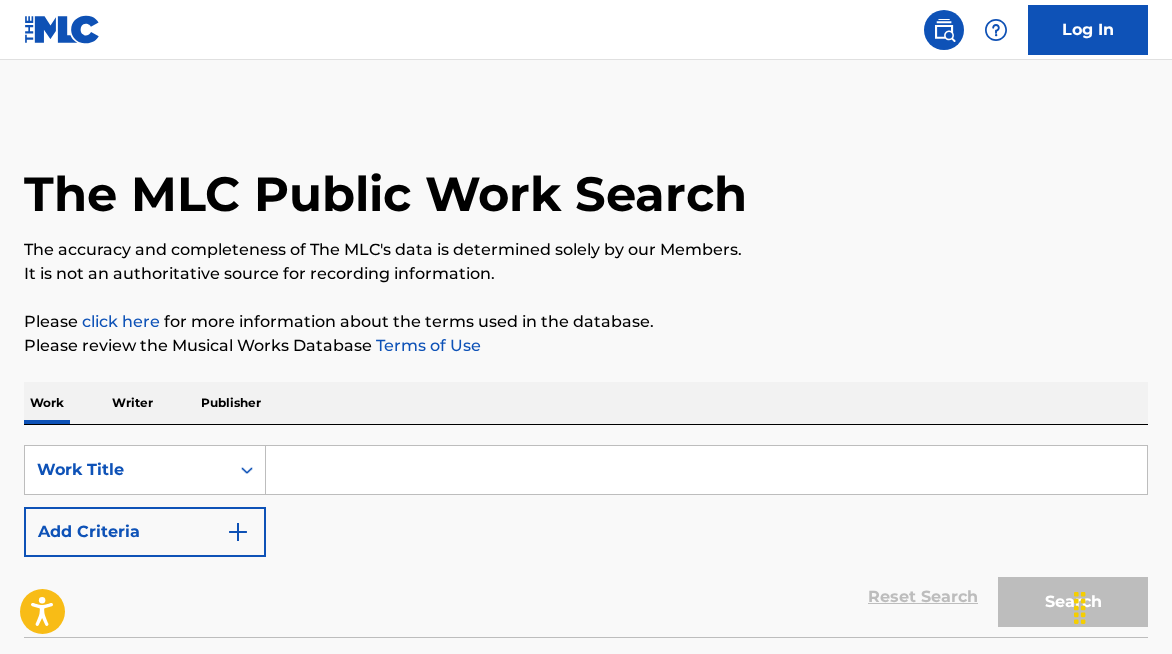 click at bounding box center [706, 470] 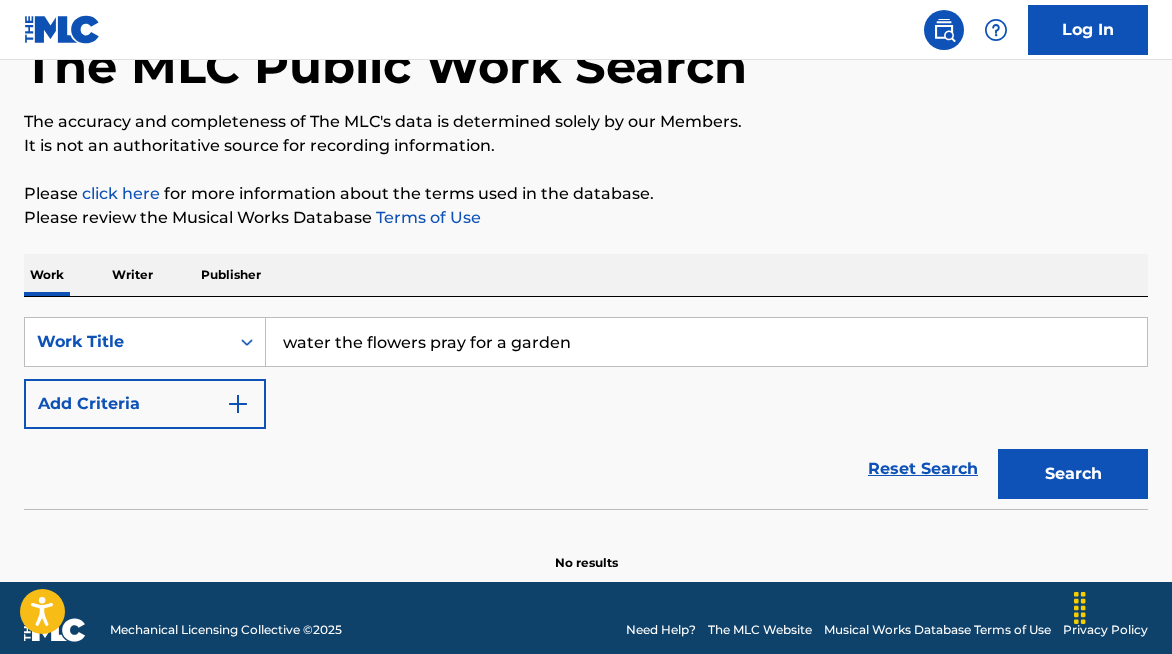 scroll, scrollTop: 143, scrollLeft: 0, axis: vertical 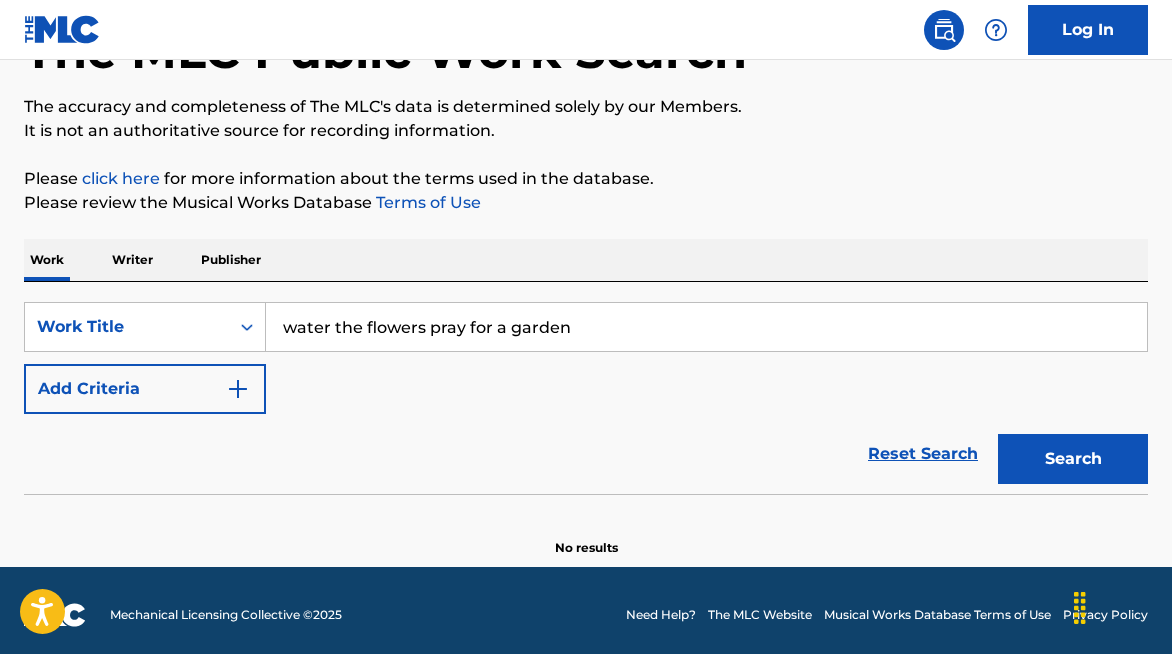 type on "water the flowers pray for a garden" 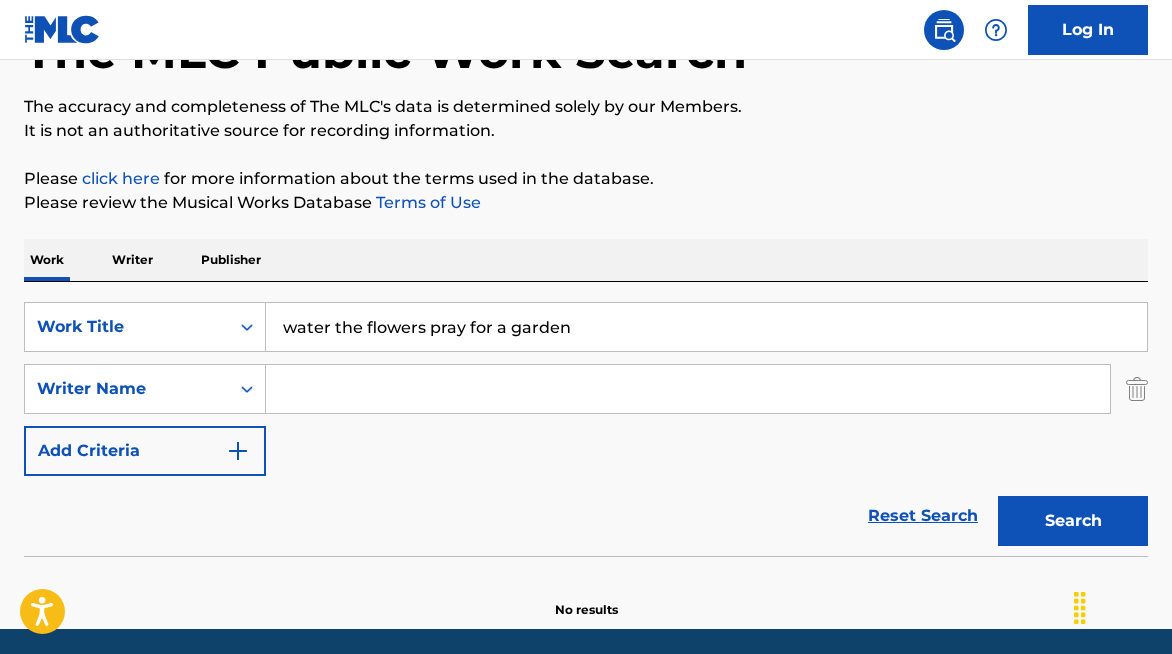 click at bounding box center [688, 389] 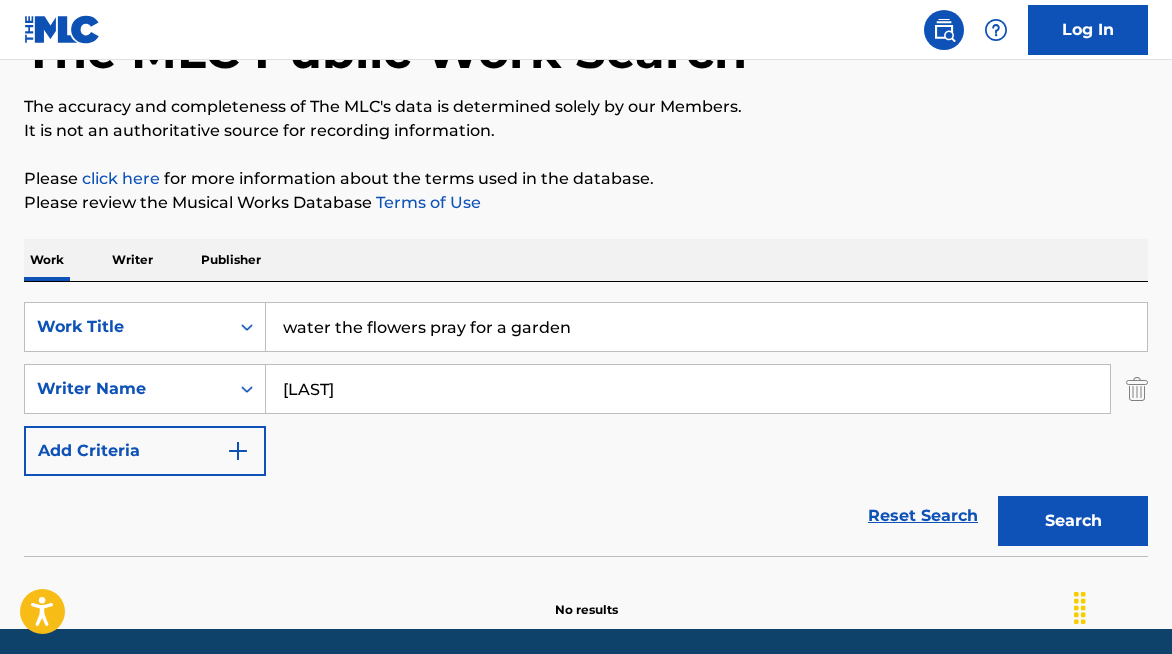 type on "[LAST]" 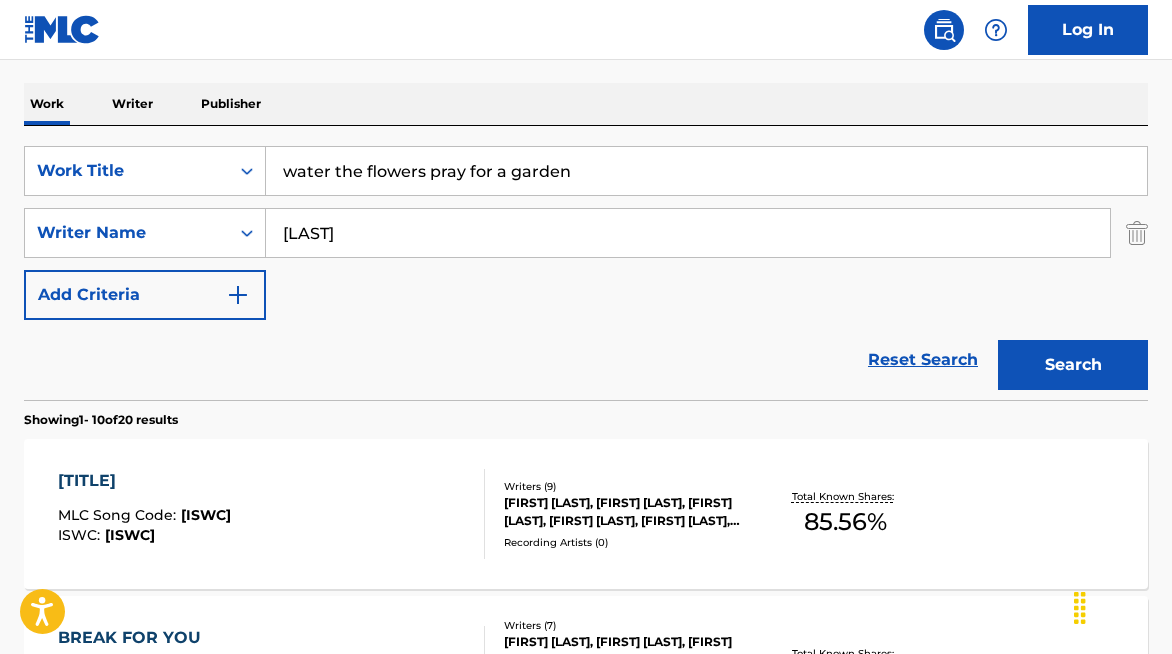scroll, scrollTop: 306, scrollLeft: 0, axis: vertical 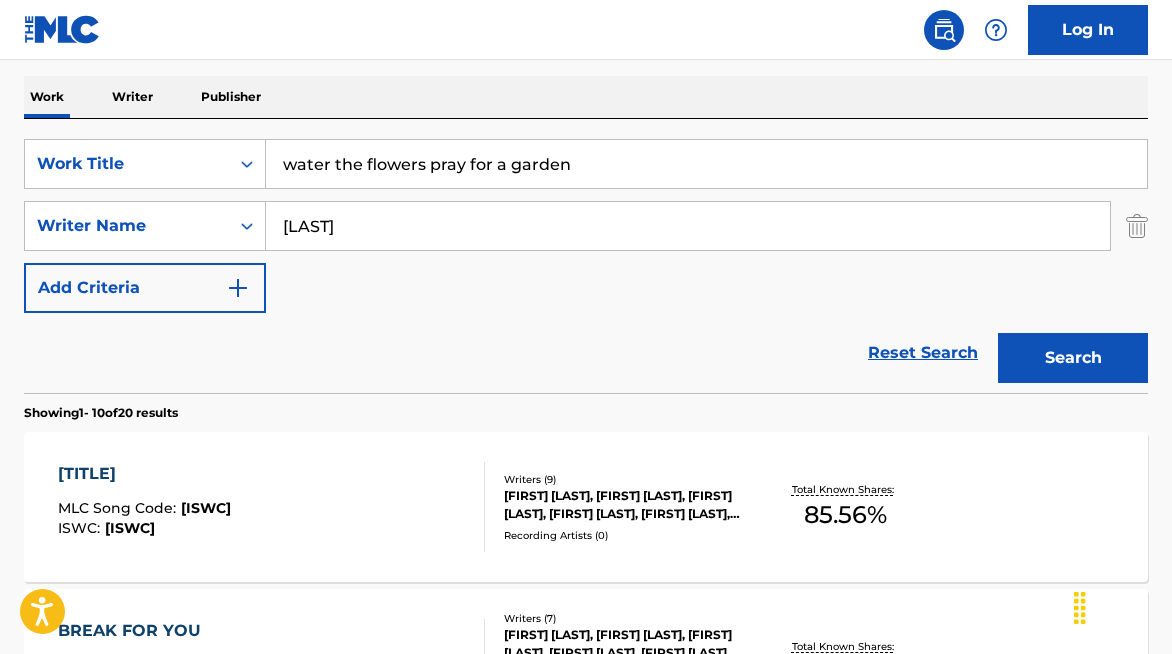 click on "[FIRST] [LAST], [FIRST] [LAST], [FIRST] [LAST], [FIRST] [LAST], [FIRST] [LAST], [FIRST] [LAST], [FIRST] [LAST], [FIRST] [LAST], [FIRST] [LAST]" at bounding box center [628, 505] 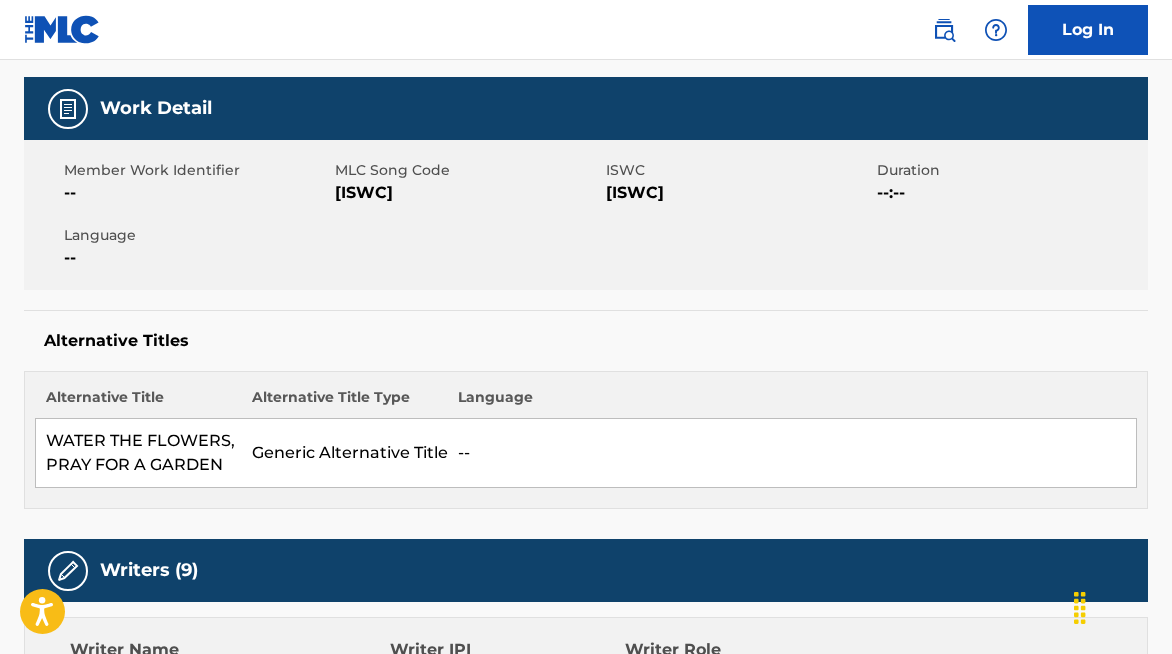 scroll, scrollTop: 0, scrollLeft: 0, axis: both 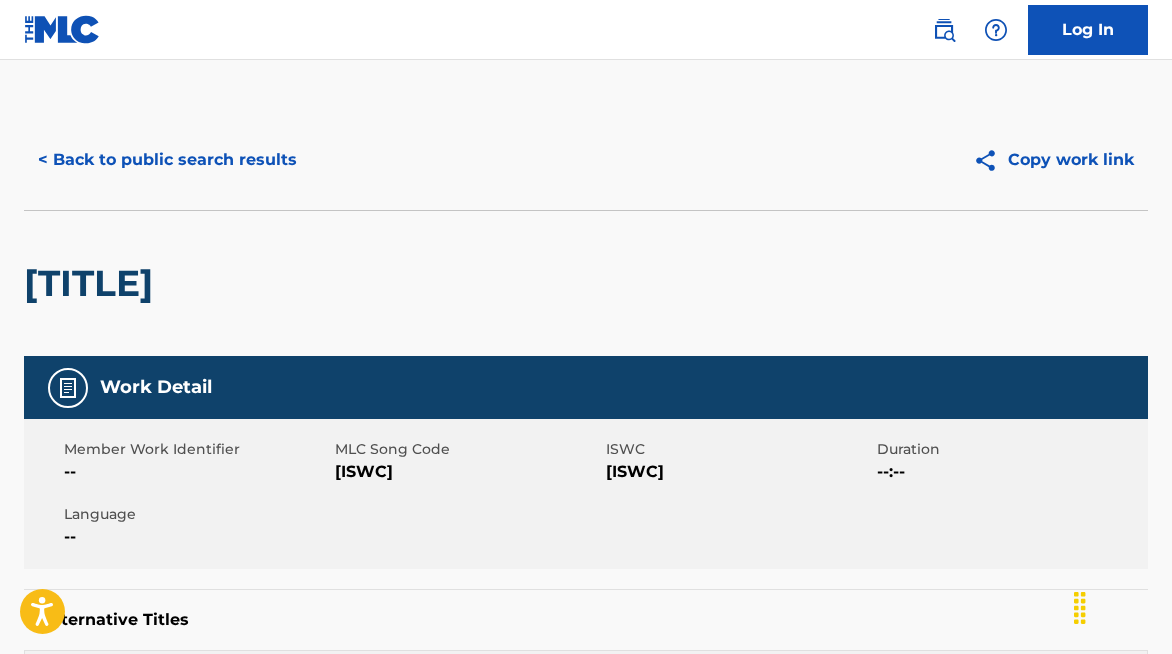 click on "< Back to public search results" at bounding box center [167, 160] 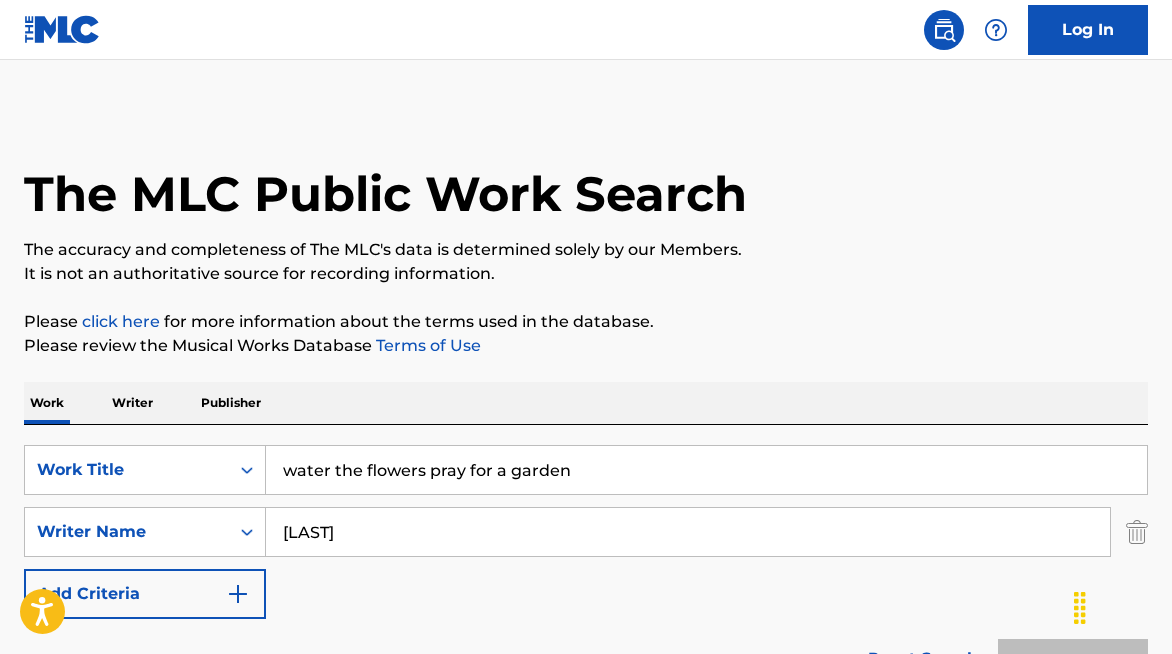 scroll, scrollTop: 306, scrollLeft: 0, axis: vertical 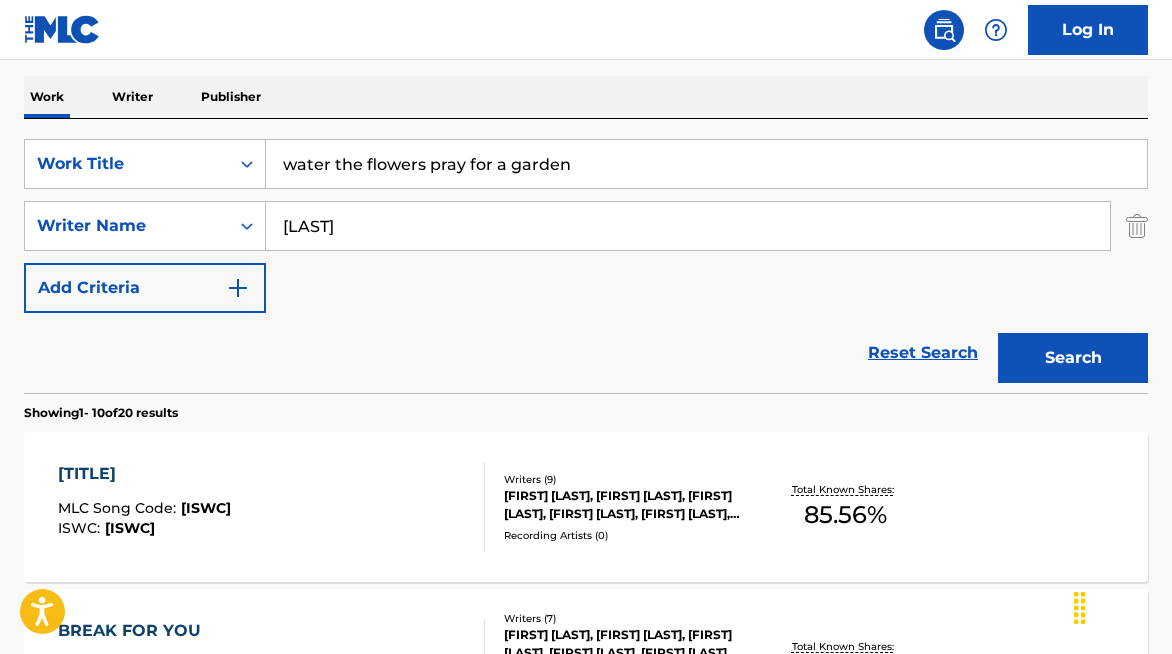 click on "water the flowers pray for a garden" at bounding box center [706, 164] 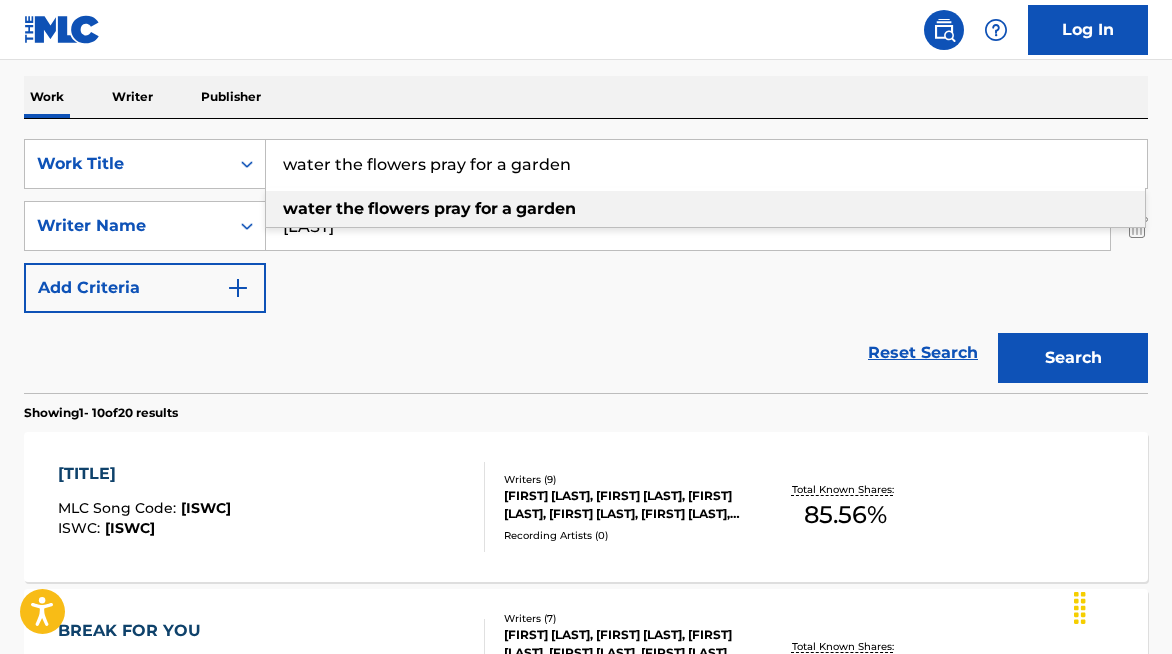 click on "water the flowers pray for a garden" at bounding box center [706, 164] 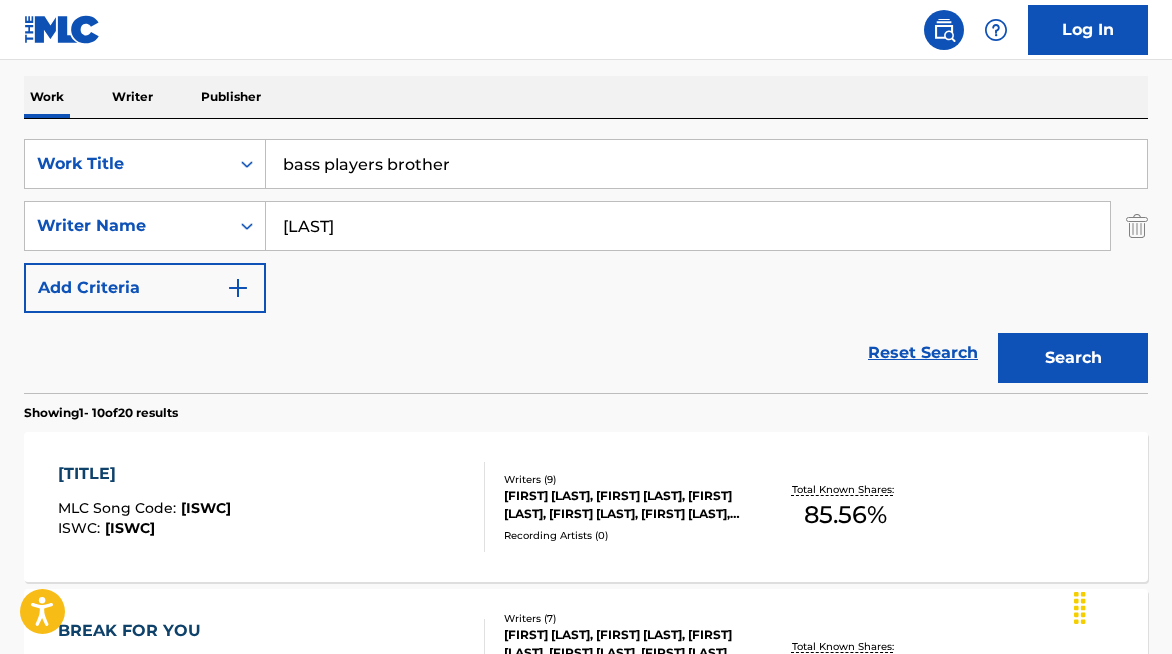 type on "bass players brother" 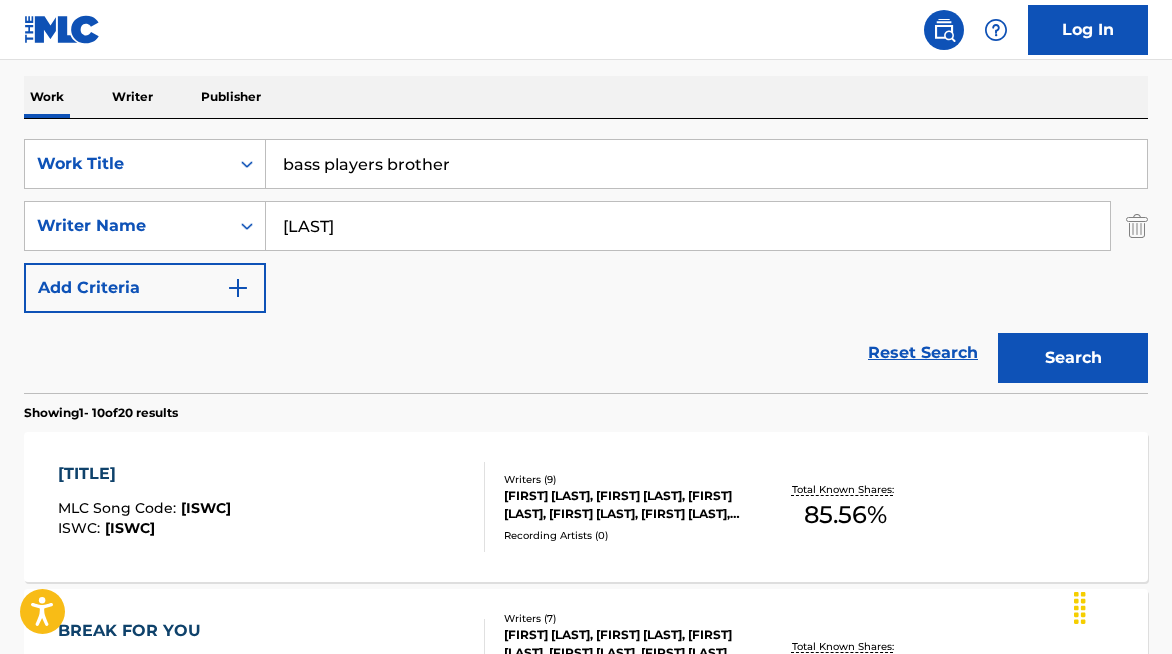 type on "[LAST]" 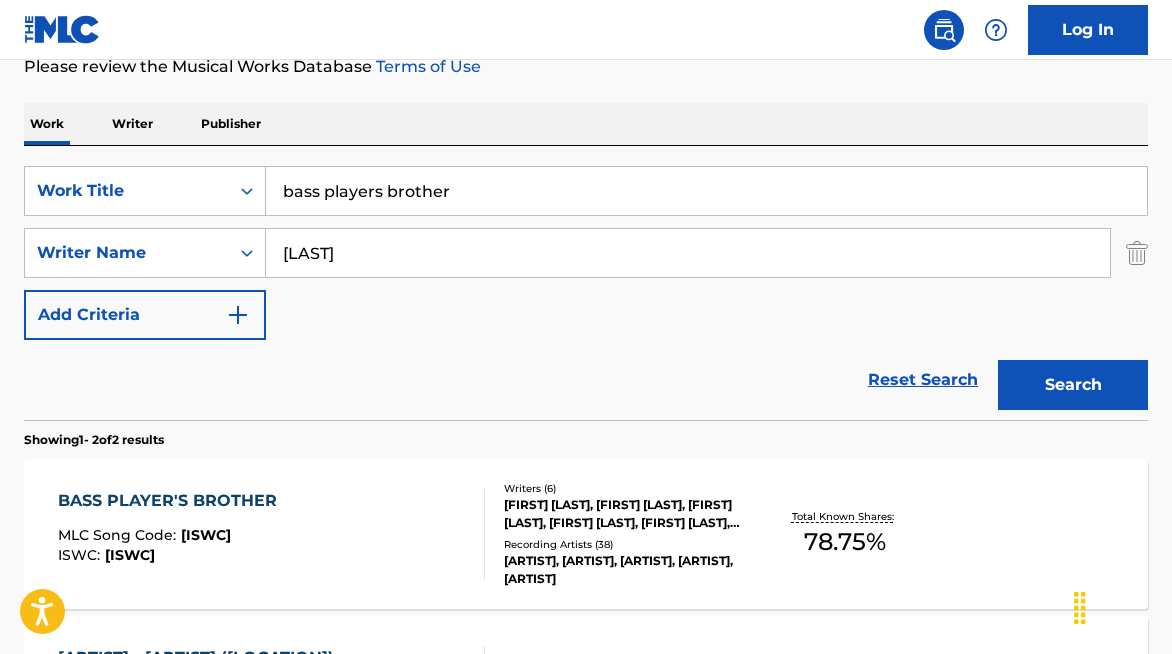 scroll, scrollTop: 306, scrollLeft: 0, axis: vertical 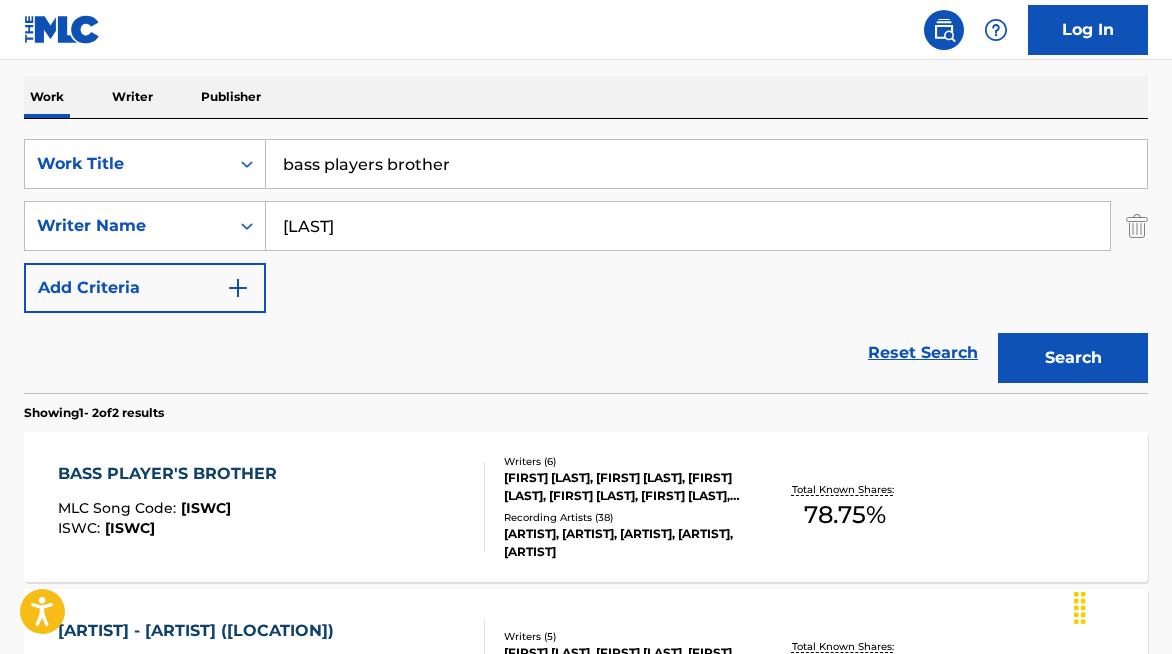 click on "[ARTIST], [ARTIST], [ARTIST], [ARTIST], [ARTIST]" at bounding box center [628, 543] 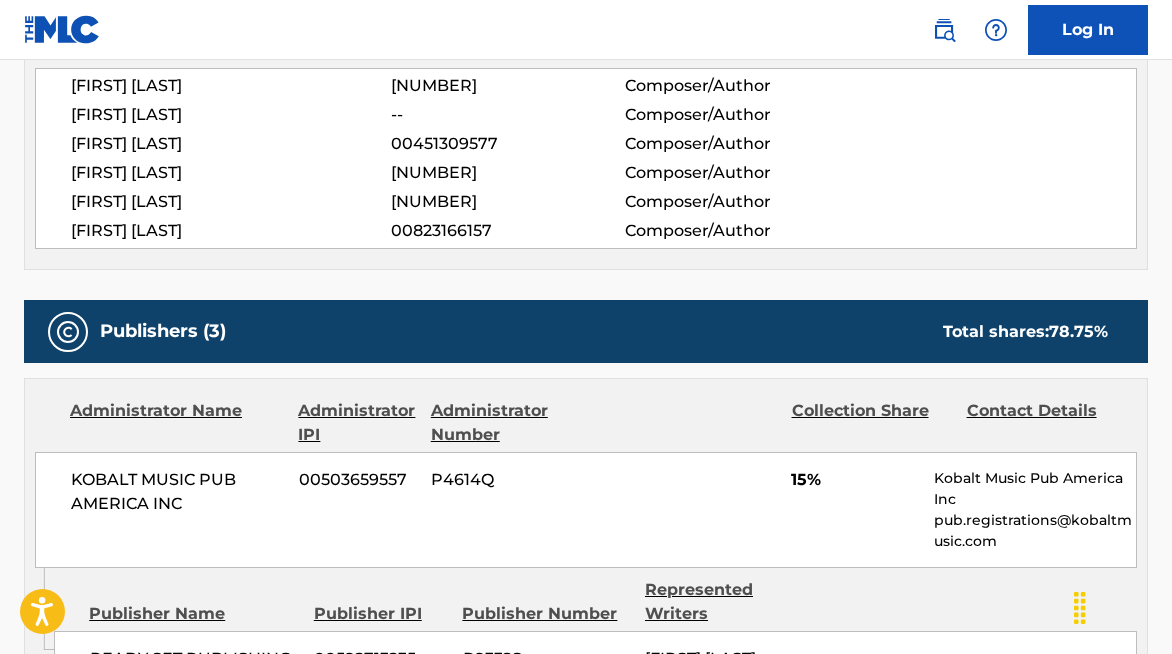 scroll, scrollTop: 879, scrollLeft: 0, axis: vertical 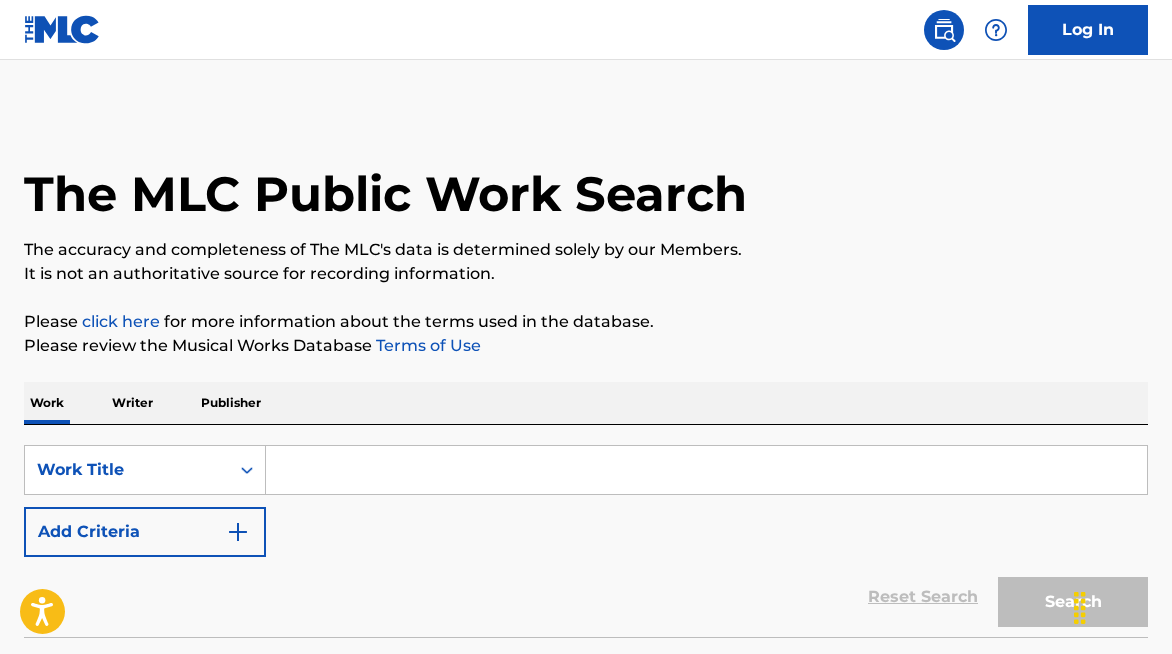 click at bounding box center (706, 470) 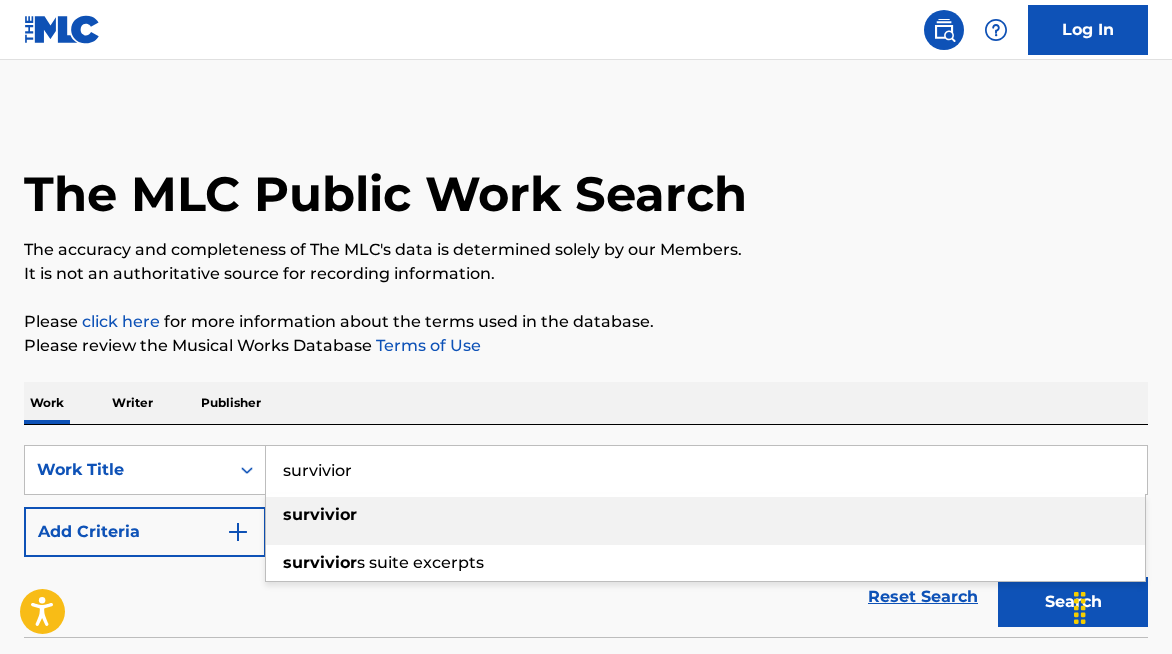 type on "survivior" 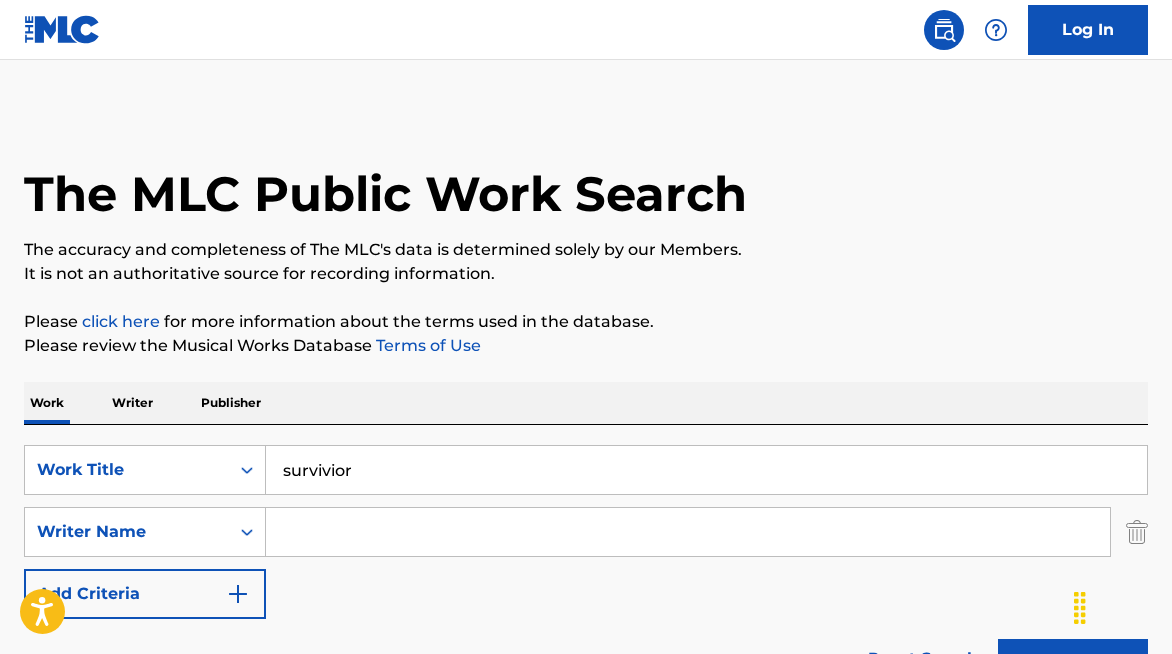 click at bounding box center [688, 532] 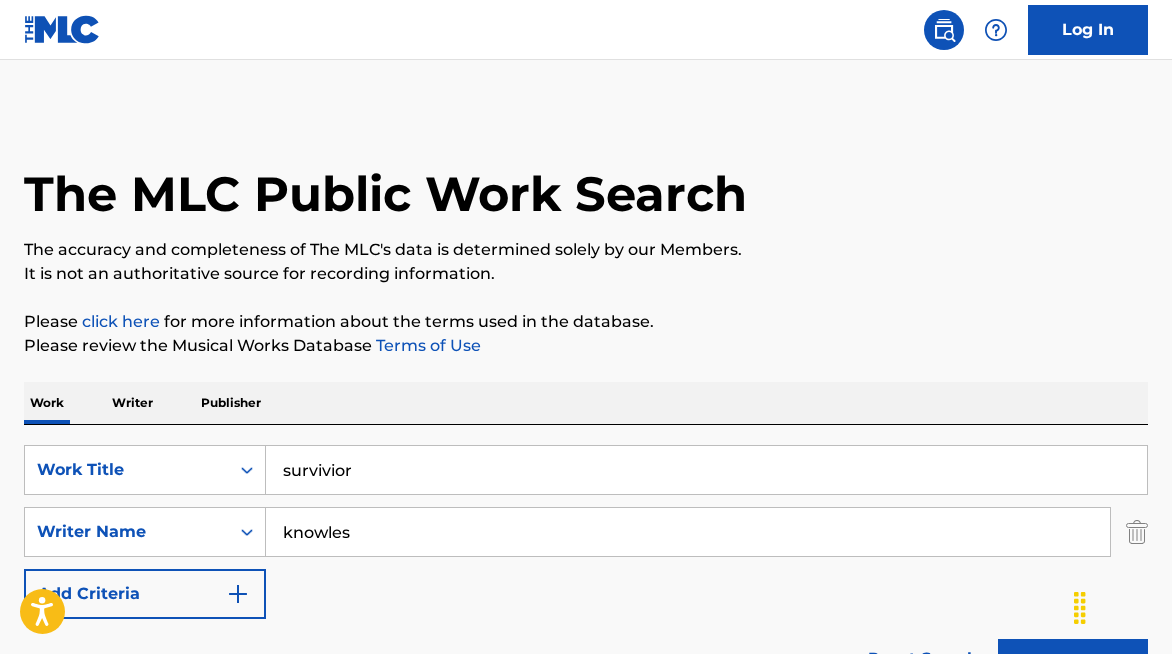 type on "knowles" 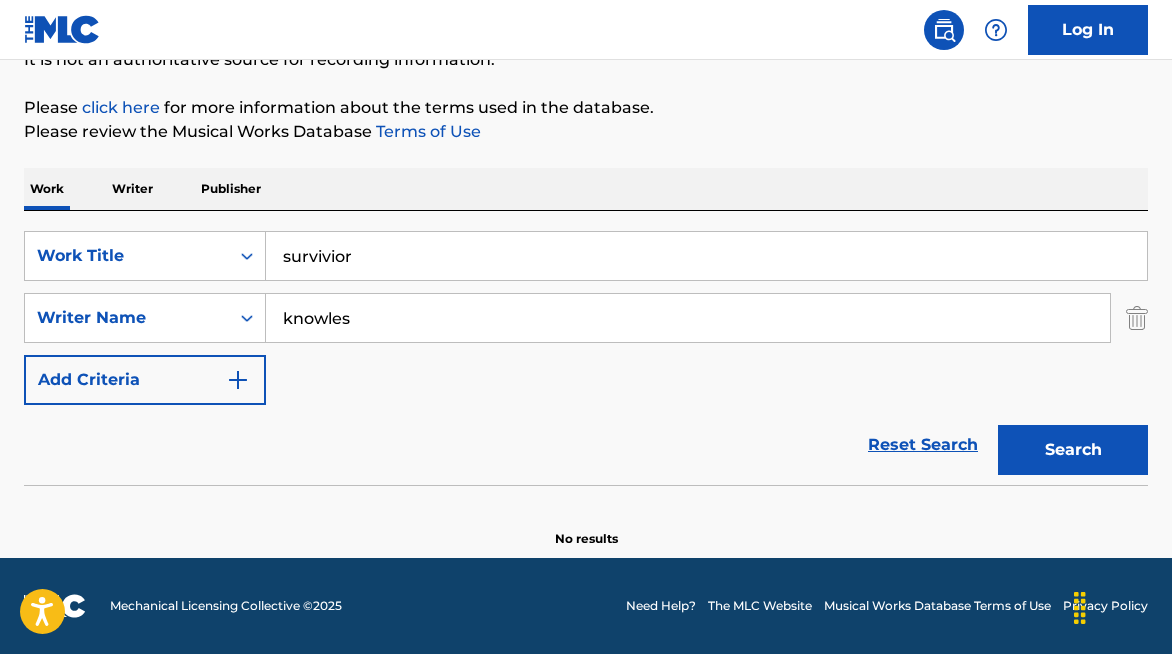 click on "survivior" at bounding box center (706, 256) 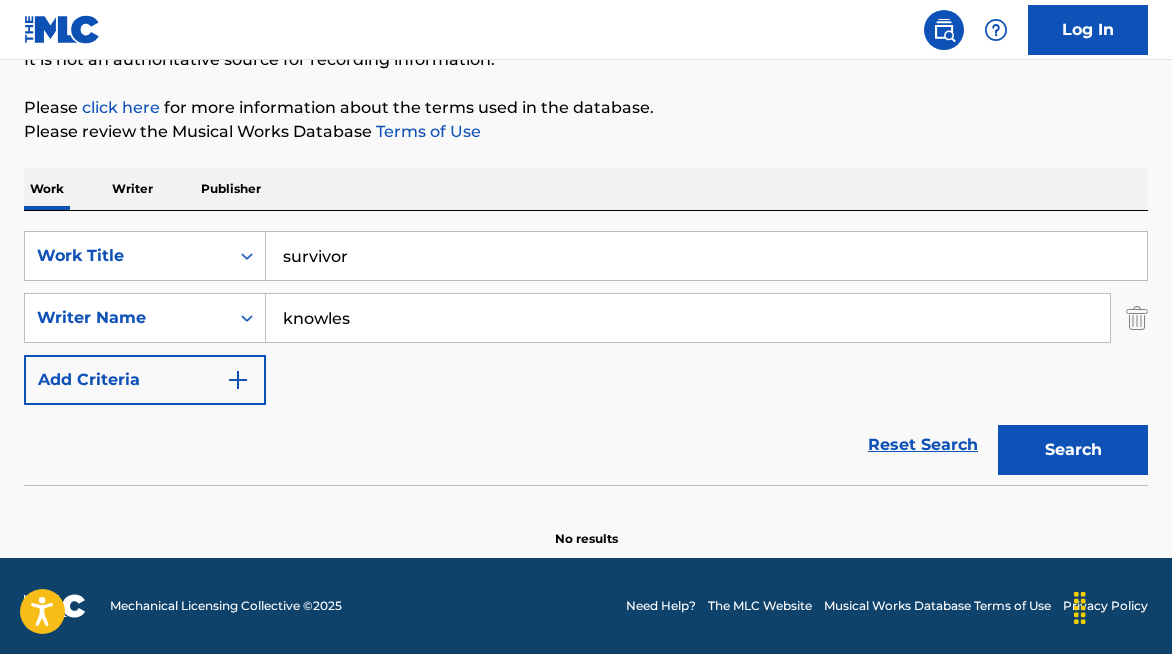 type on "survivor" 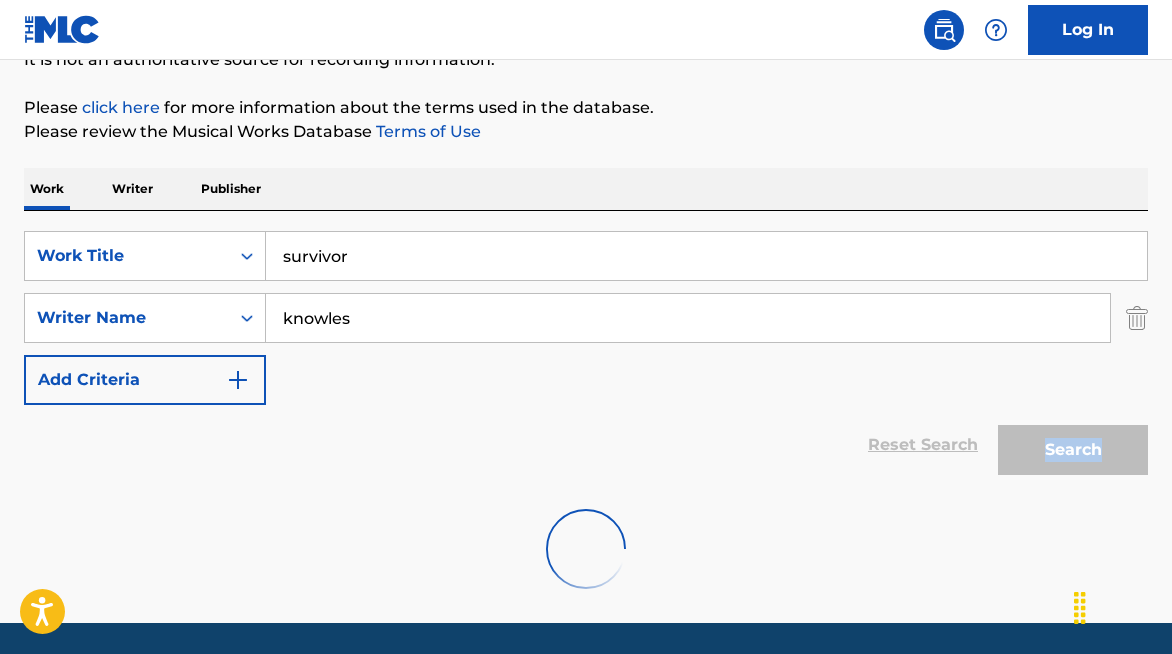 click on "Search" at bounding box center [1068, 445] 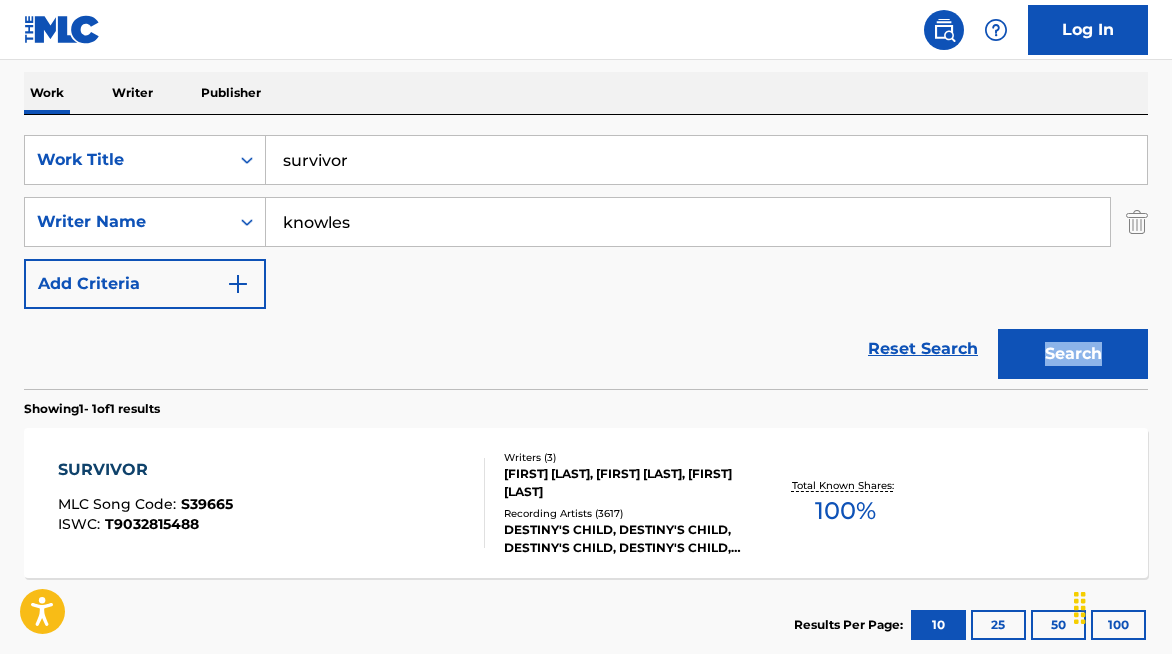 scroll, scrollTop: 326, scrollLeft: 0, axis: vertical 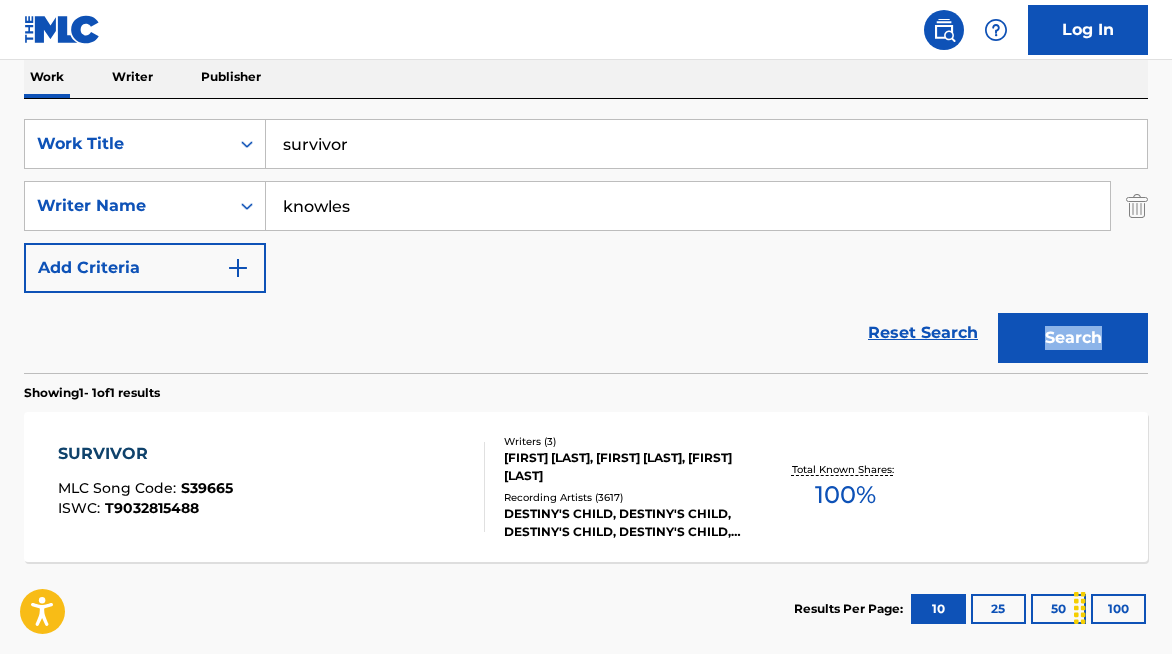 click on "DESTINY'S CHILD, DESTINY'S CHILD, DESTINY'S CHILD, DESTINY'S CHILD, 2WEI, EDDA HAYES" at bounding box center [628, 523] 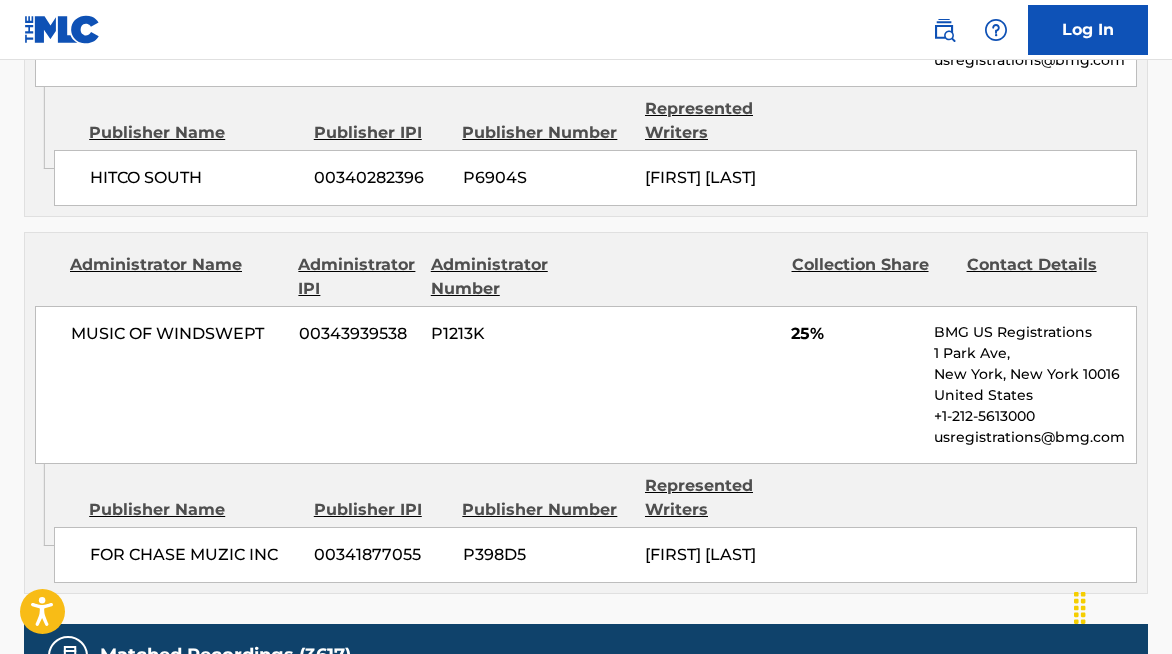 scroll, scrollTop: 3105, scrollLeft: 0, axis: vertical 